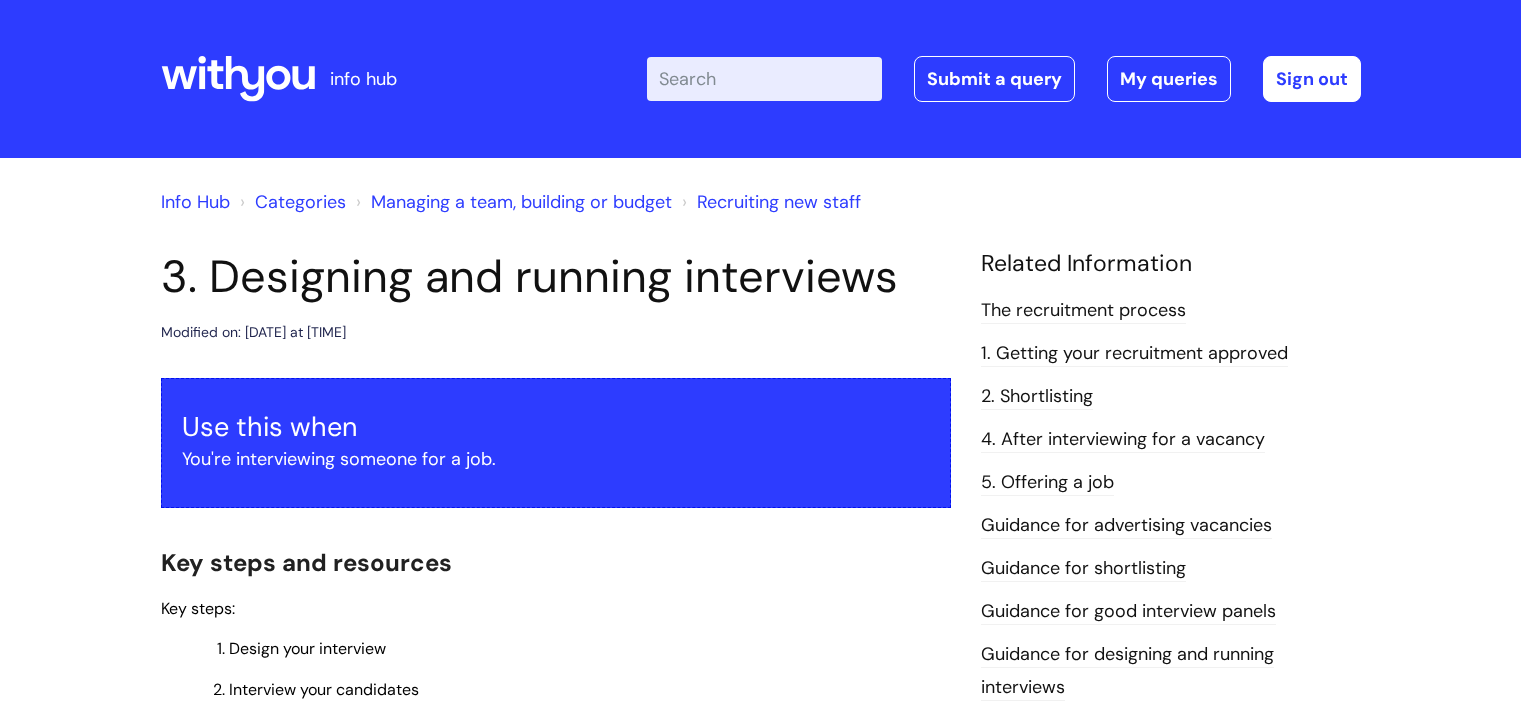 scroll, scrollTop: 659, scrollLeft: 0, axis: vertical 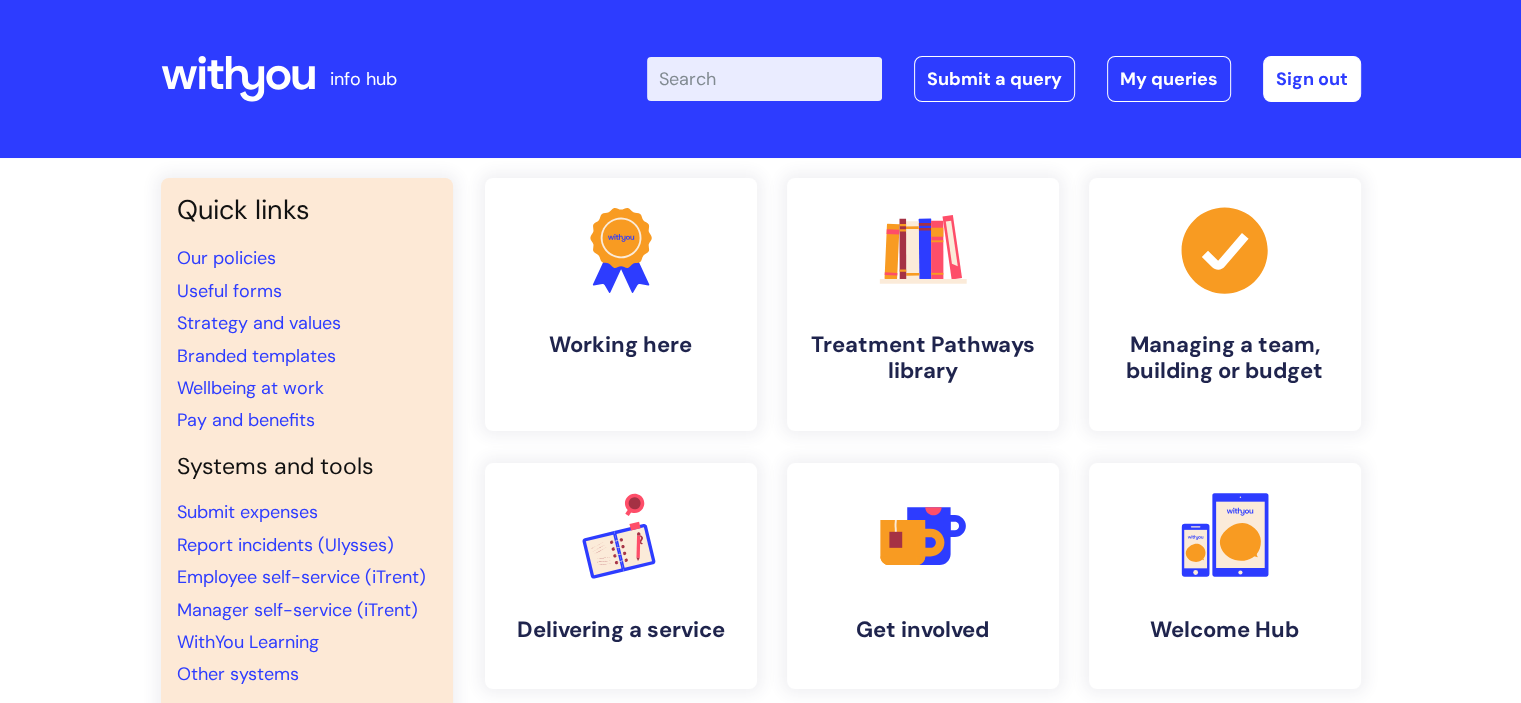 click on "Enter your search term here...
Search
Submit a query
My queries
Welcome  Benedicte Lenga     |   -  Sign out" at bounding box center [1004, 79] 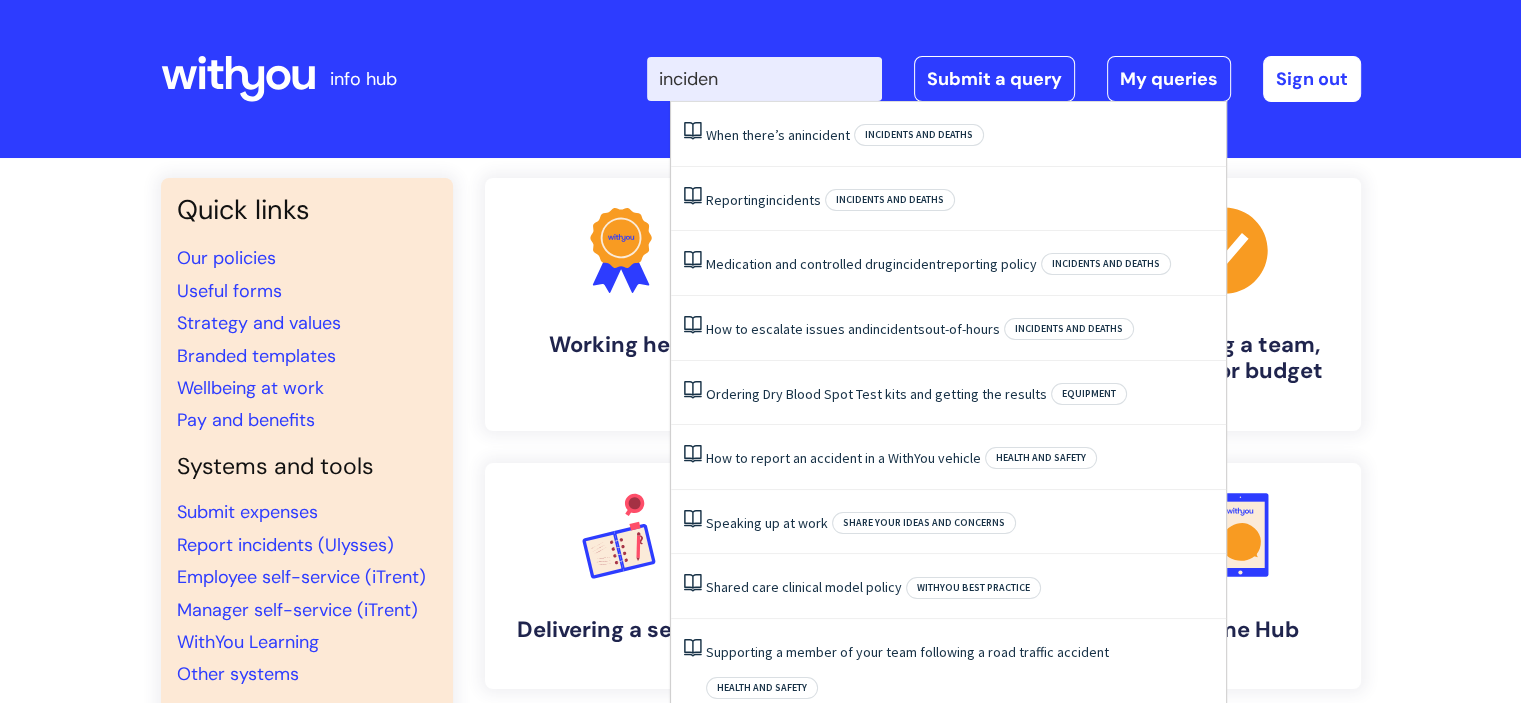 type on "incident" 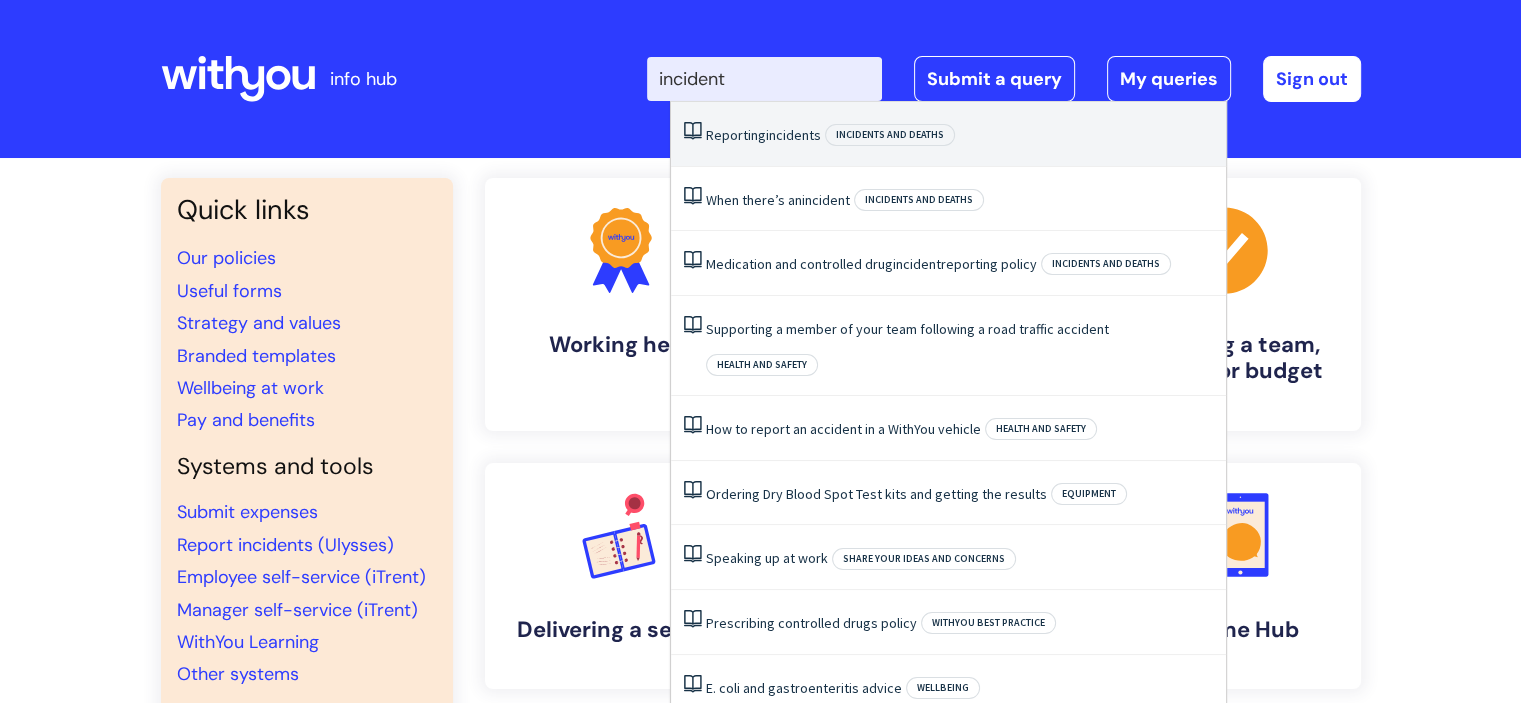 click on "incidents" at bounding box center [793, 135] 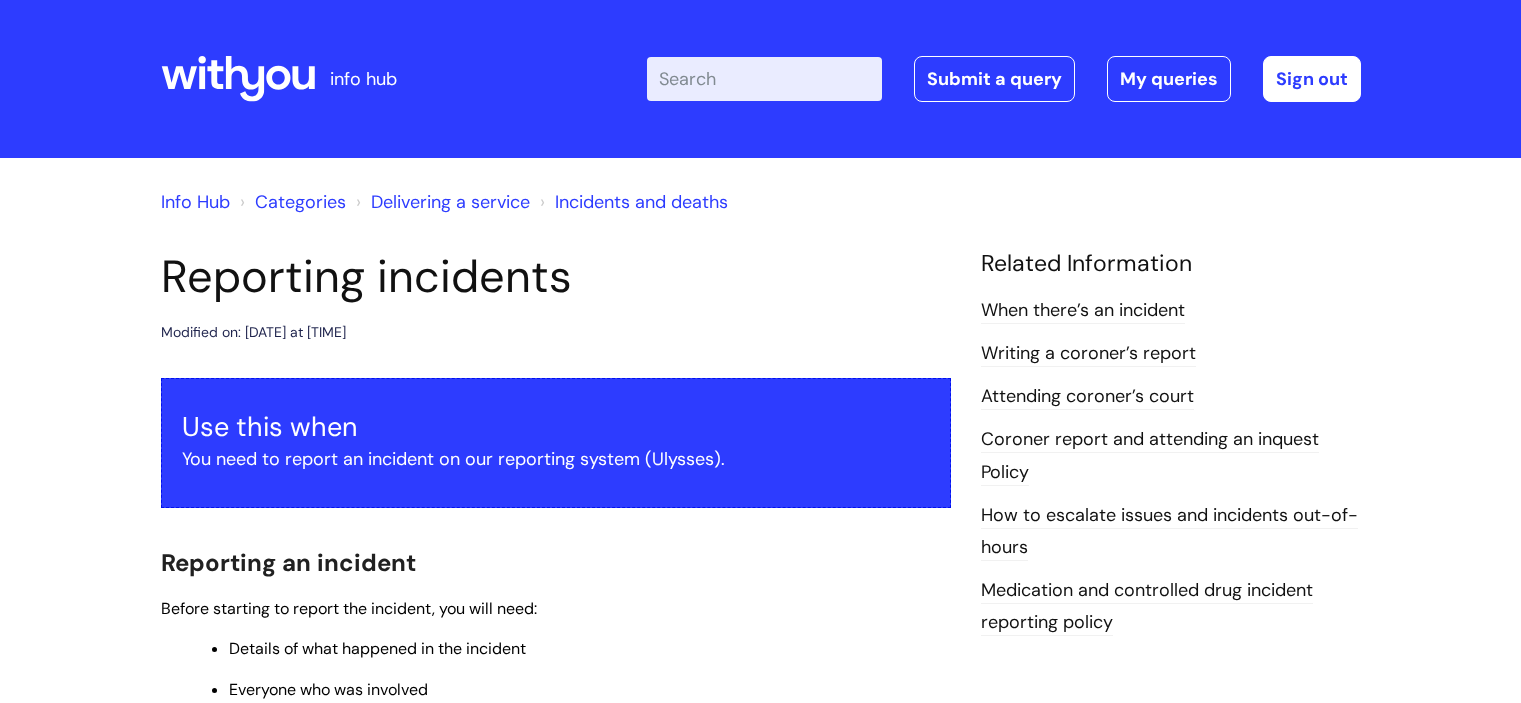 scroll, scrollTop: 0, scrollLeft: 0, axis: both 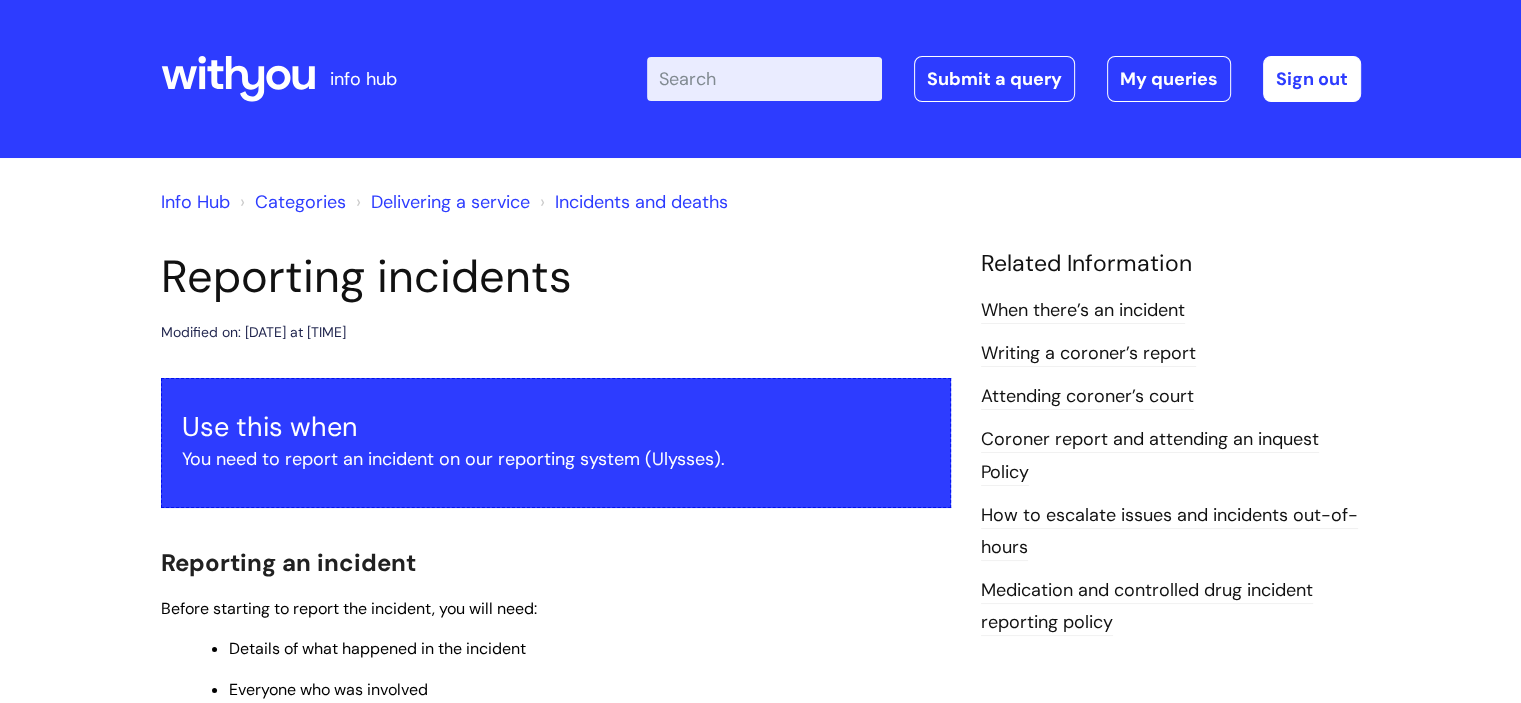 drag, startPoint x: 1535, startPoint y: 79, endPoint x: 1535, endPoint y: 18, distance: 61 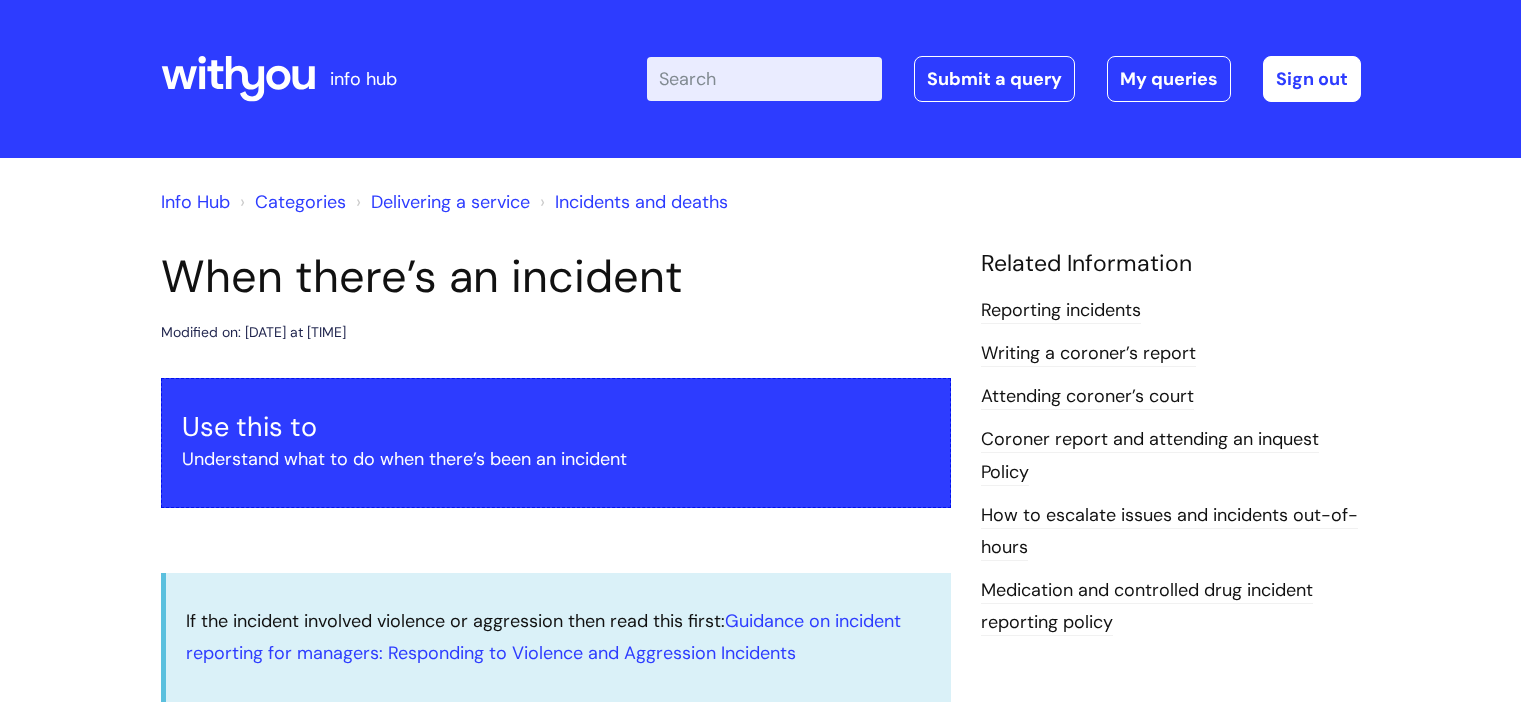 scroll, scrollTop: 0, scrollLeft: 0, axis: both 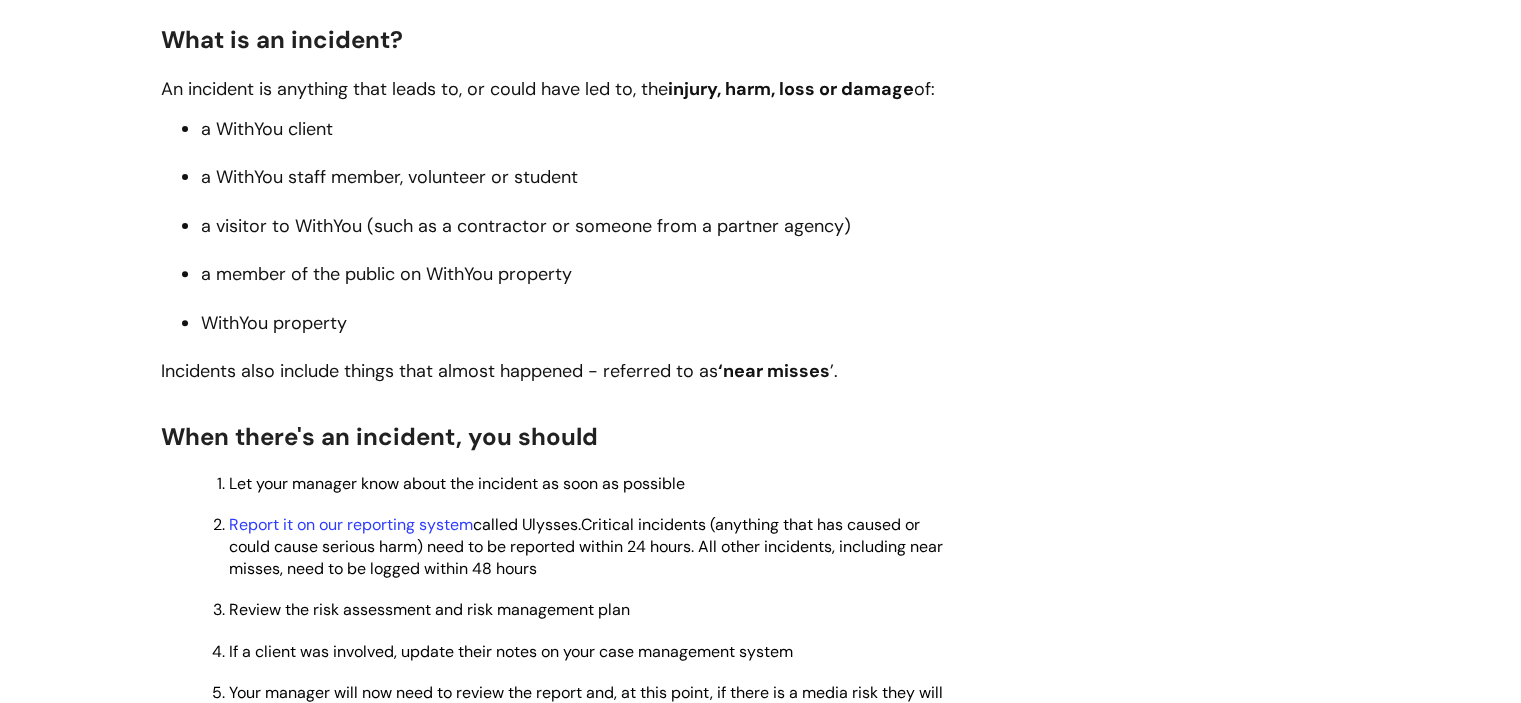 drag, startPoint x: 1518, startPoint y: 339, endPoint x: 1518, endPoint y: 359, distance: 20 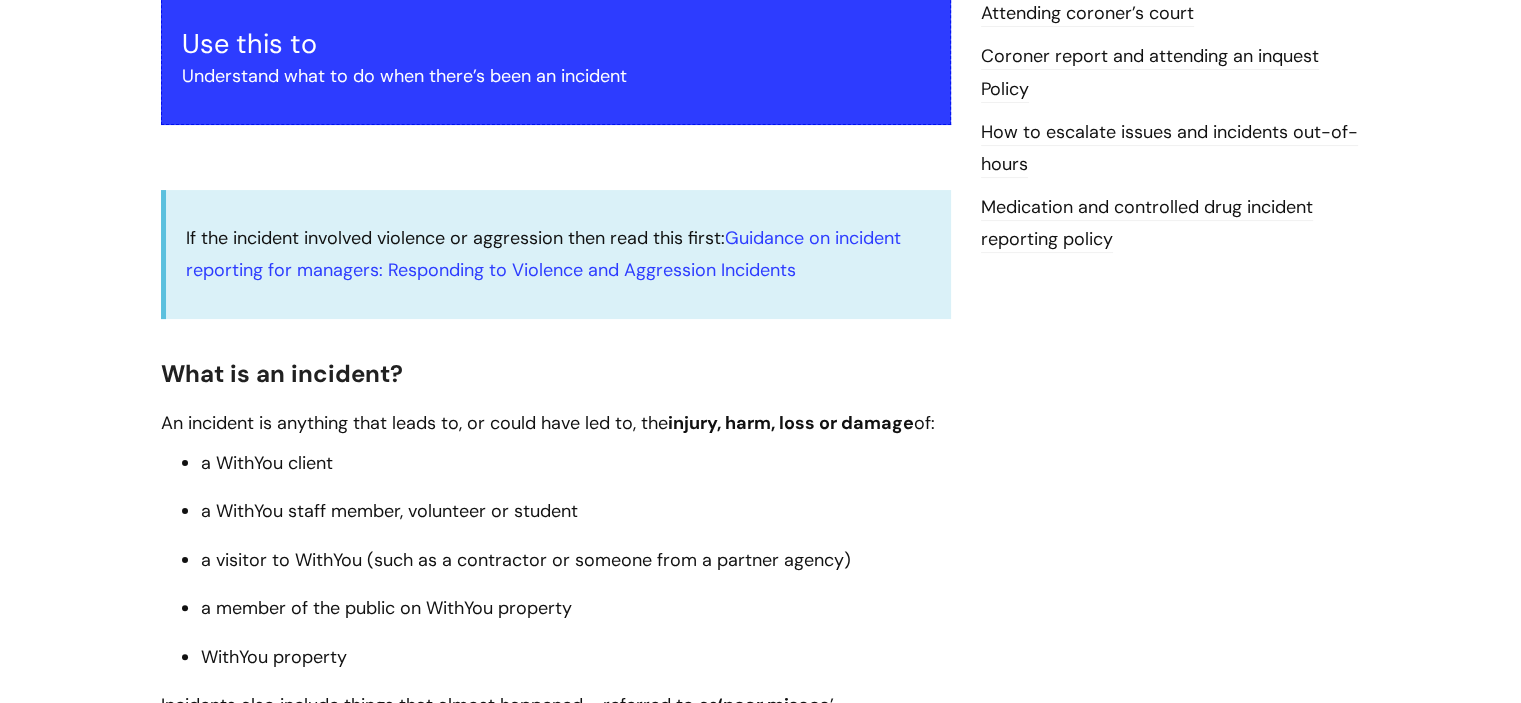 scroll, scrollTop: 376, scrollLeft: 0, axis: vertical 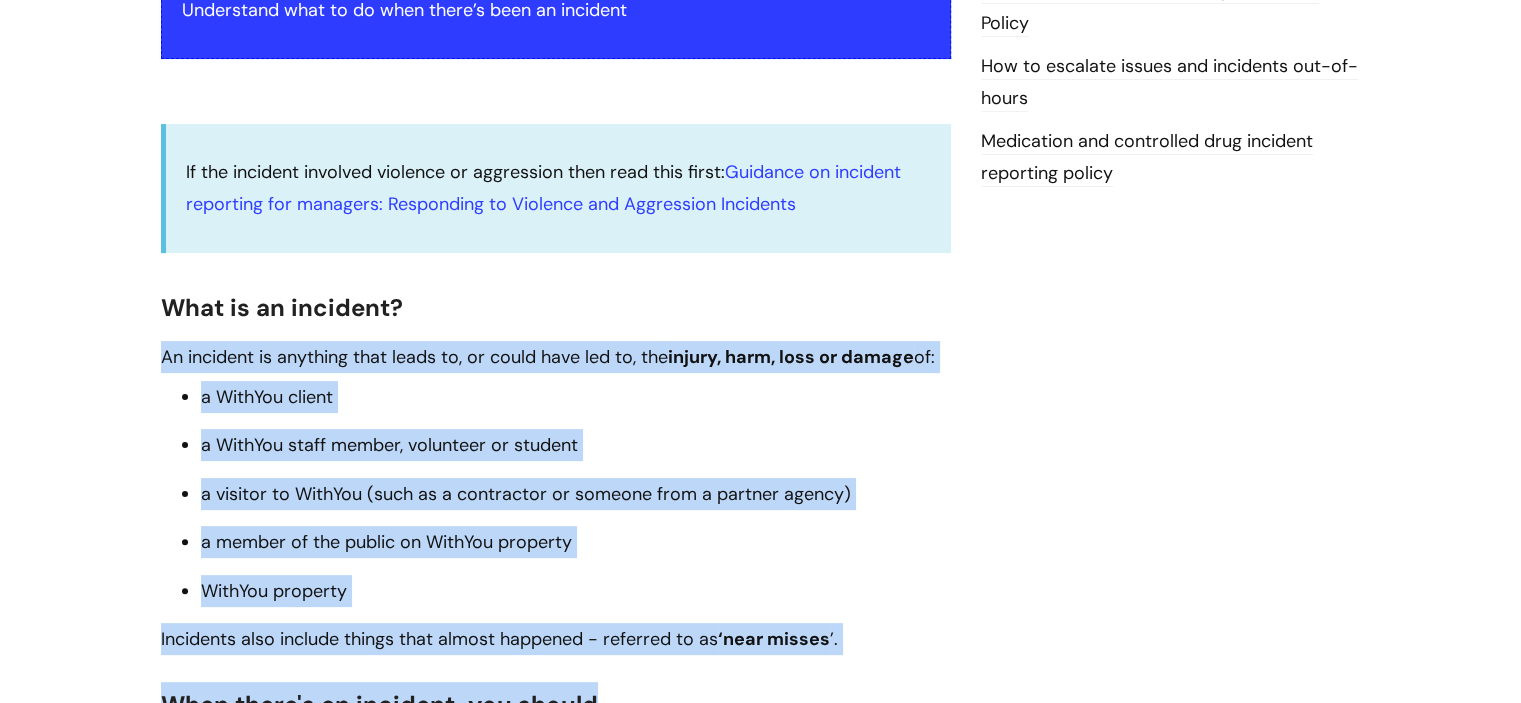 drag, startPoint x: 154, startPoint y: 426, endPoint x: 640, endPoint y: 712, distance: 563.9078 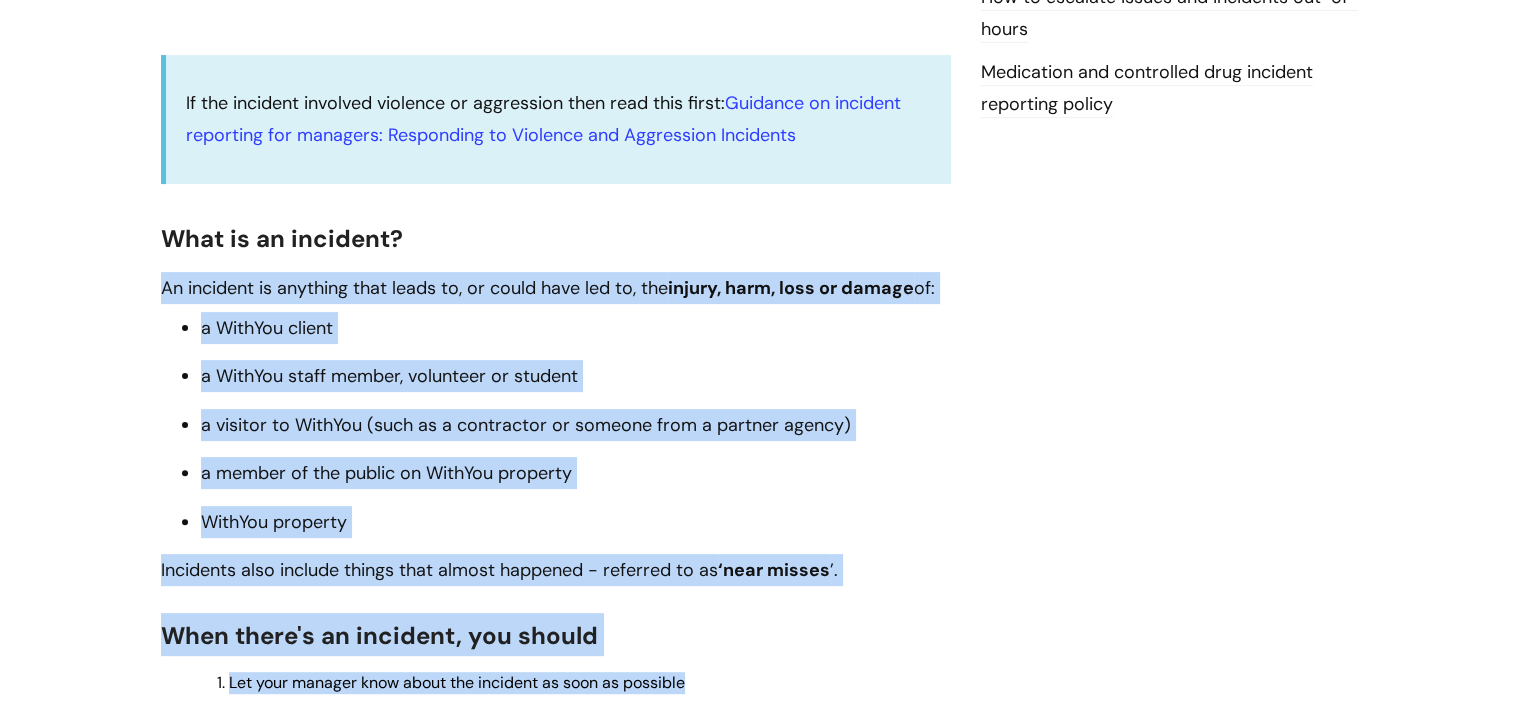 click on "a WithYou client a WithYou staff member, volunteer or student a visitor to WithYou (such as a contractor or someone from a partner agency) a member of the public on WithYou property WithYou property" at bounding box center (566, 425) 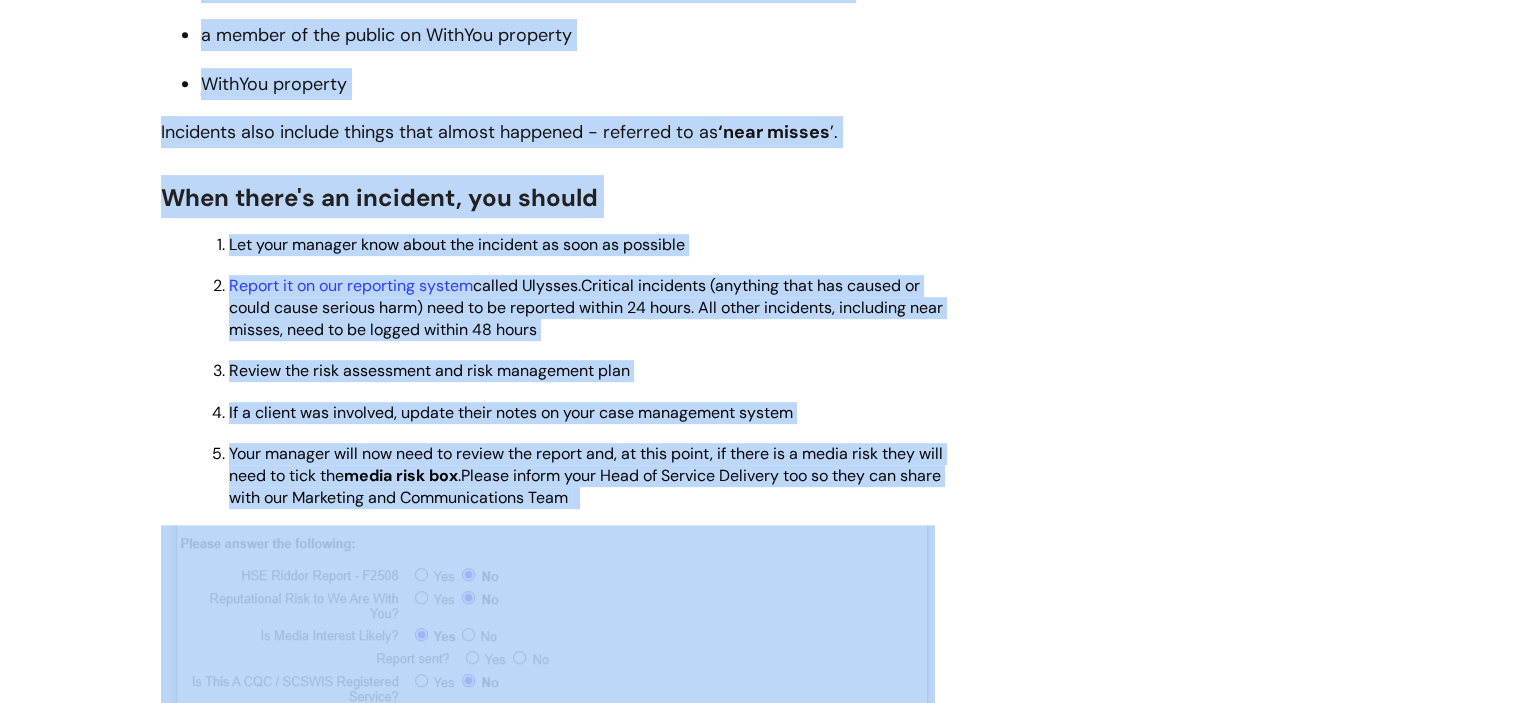 scroll, scrollTop: 1121, scrollLeft: 0, axis: vertical 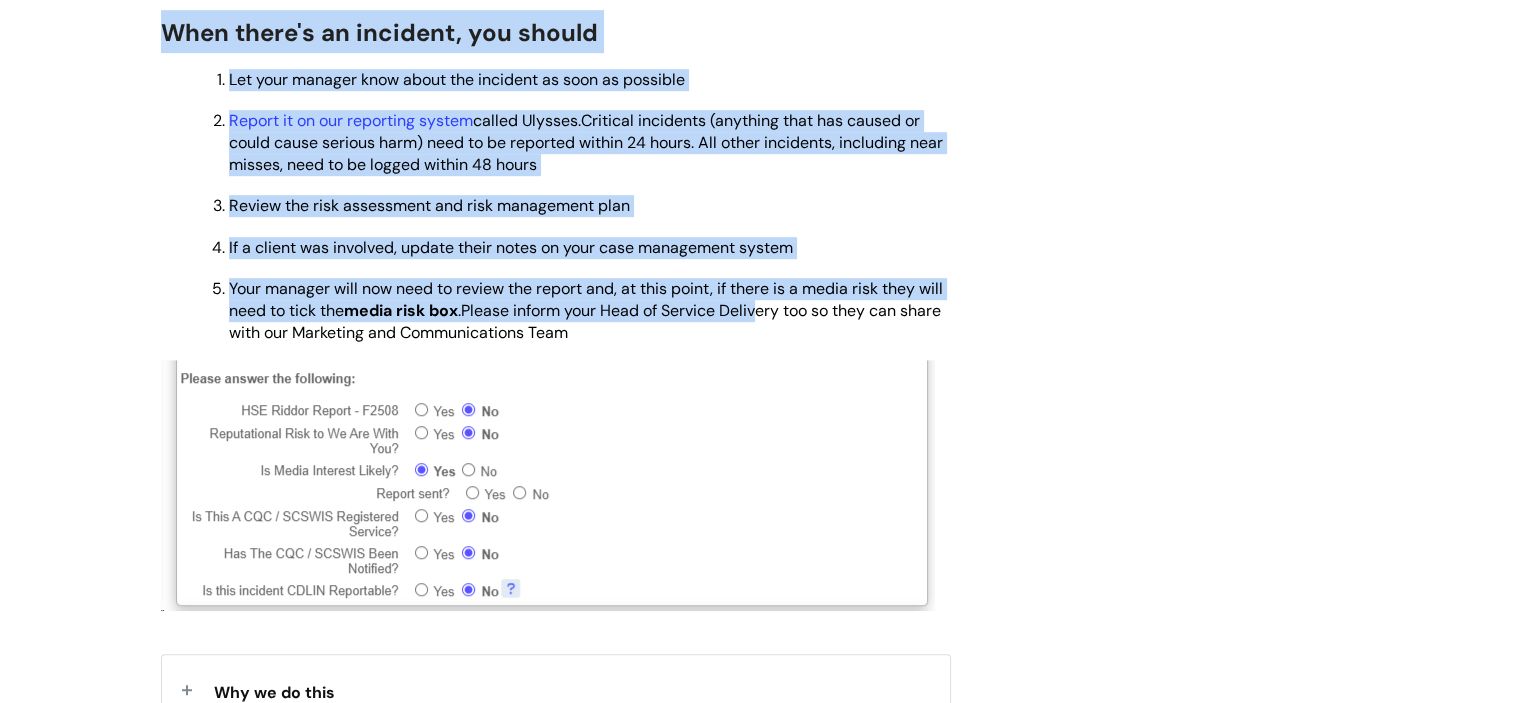drag, startPoint x: 160, startPoint y: 287, endPoint x: 767, endPoint y: 307, distance: 607.3294 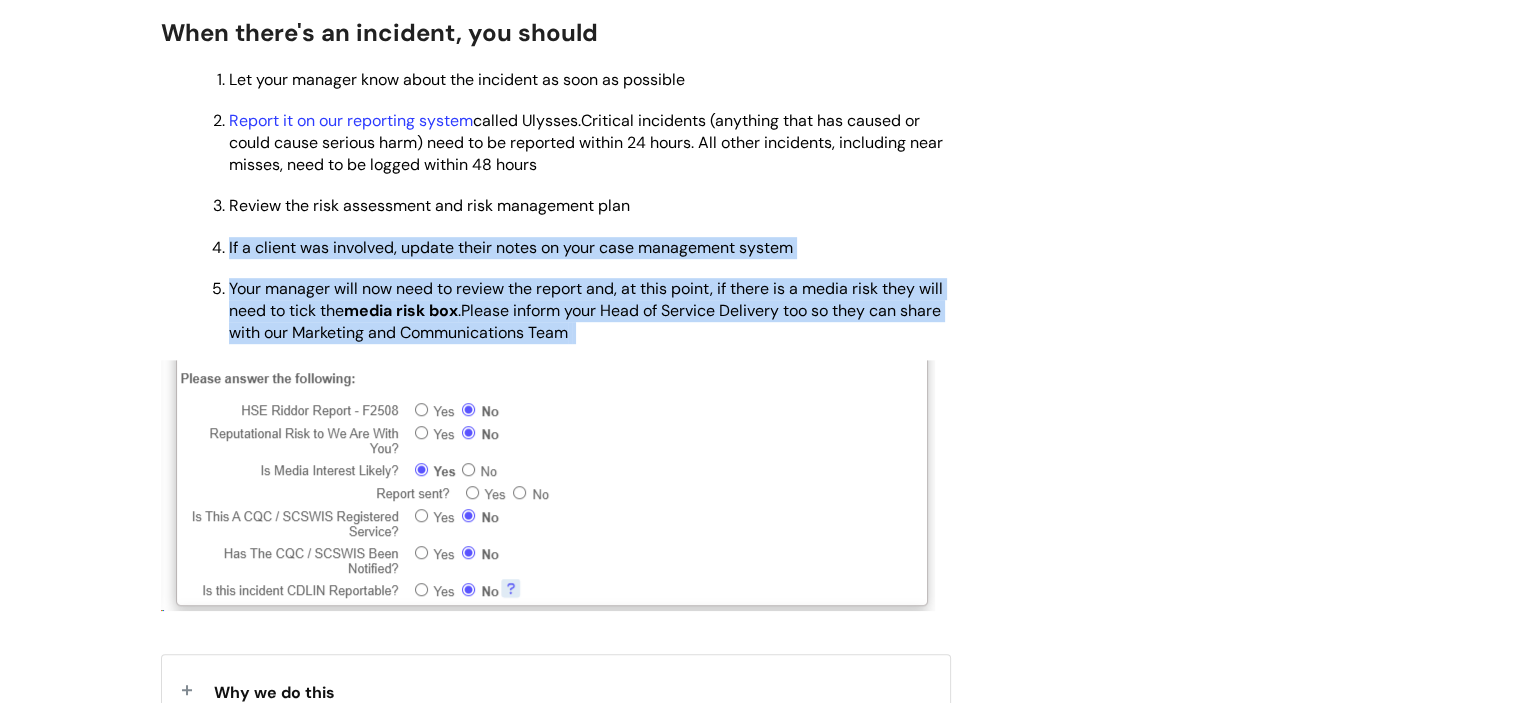 drag, startPoint x: 794, startPoint y: 327, endPoint x: 821, endPoint y: 237, distance: 93.96276 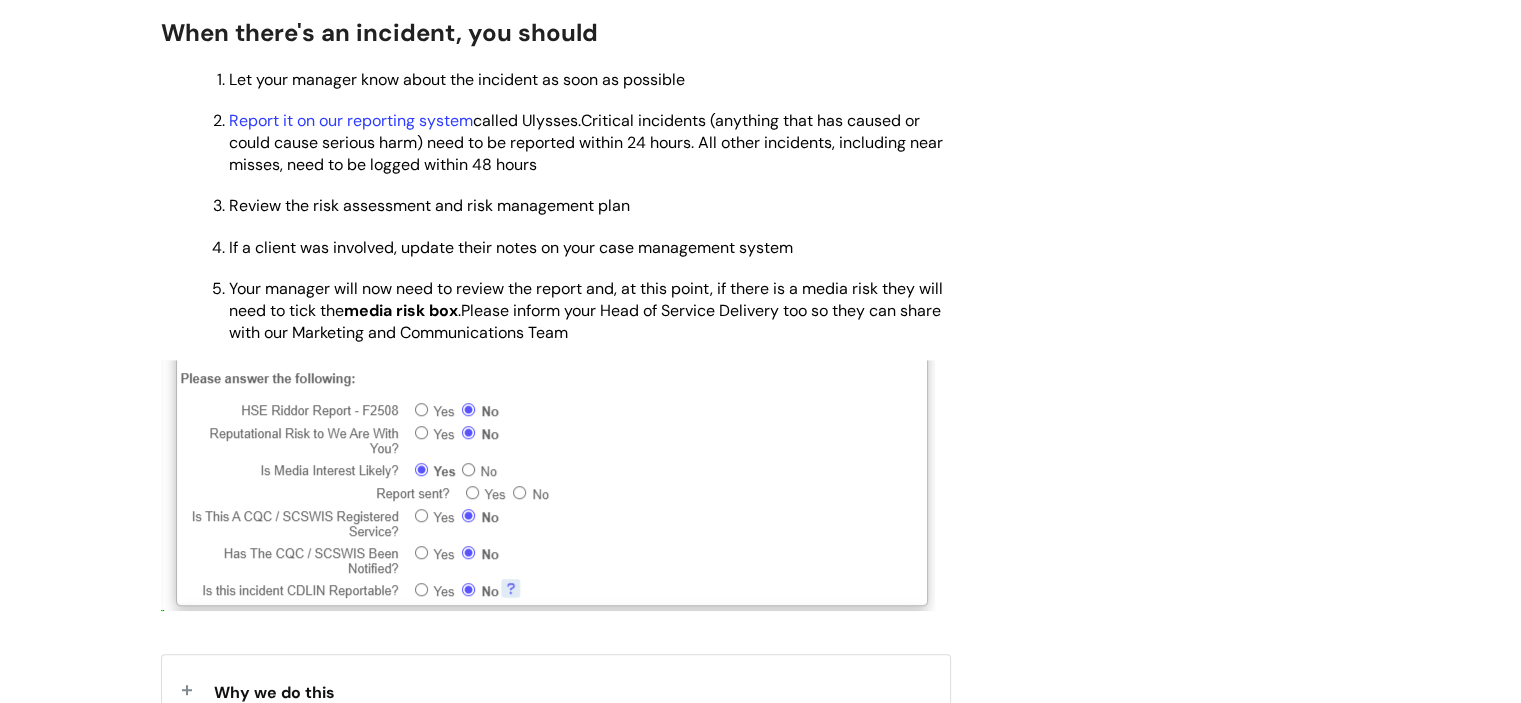 click on "Let your manager know about the incident as soon as possible Report it on our reporting system  called Ulysses.  Critical incidents (anything that has caused or could cause serious harm) need to be reported within [NUMBER] hours. All other incidents, including near misses, need to be logged within [NUMBER] hours Review the risk assessment and risk management plan If a client was involved, update their notes on your case management system Your manager will now need to review the report and, at this point, if there is a media risk they will need to tick the  media risk box .  Please inform your Head of Service Delivery too so they can share with our Marketing and Communications Team" at bounding box center (566, 205) 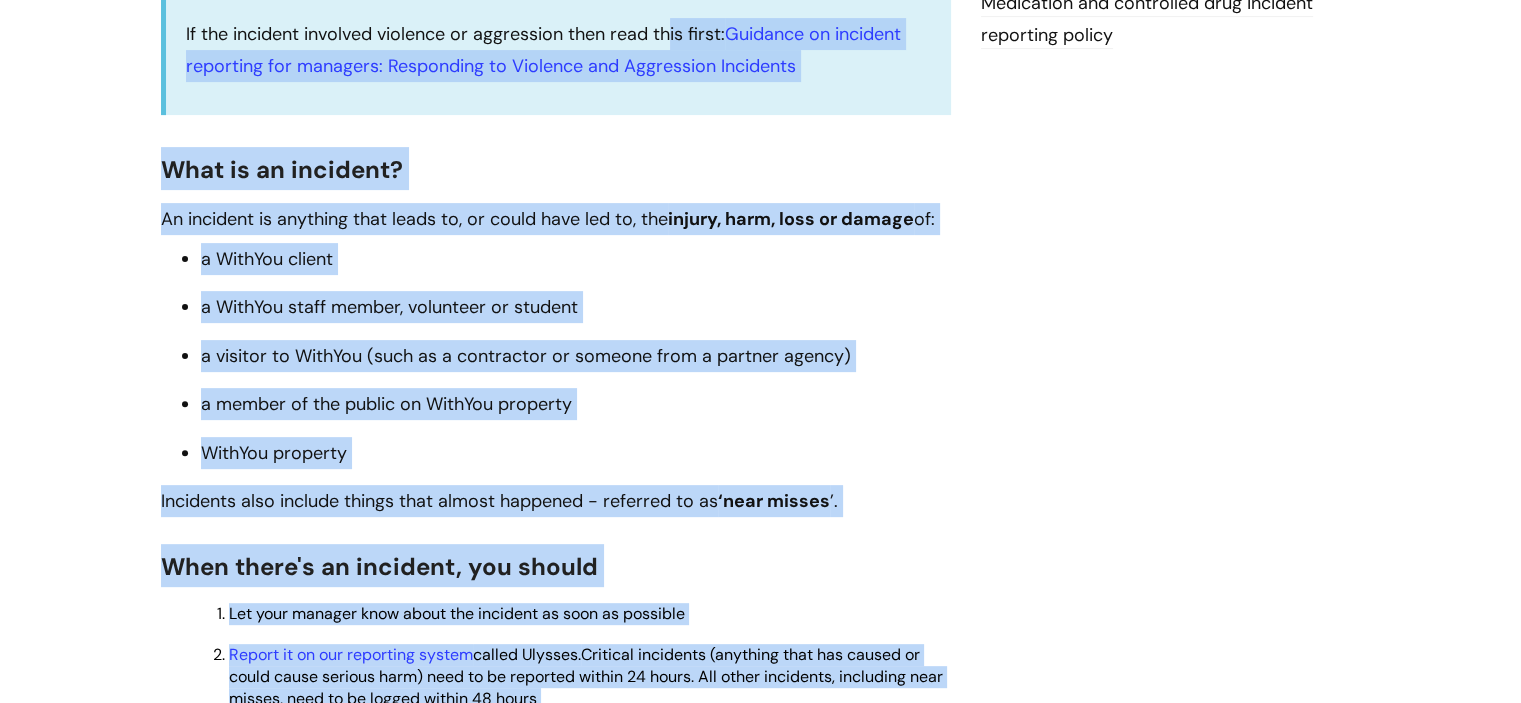 scroll, scrollTop: 484, scrollLeft: 0, axis: vertical 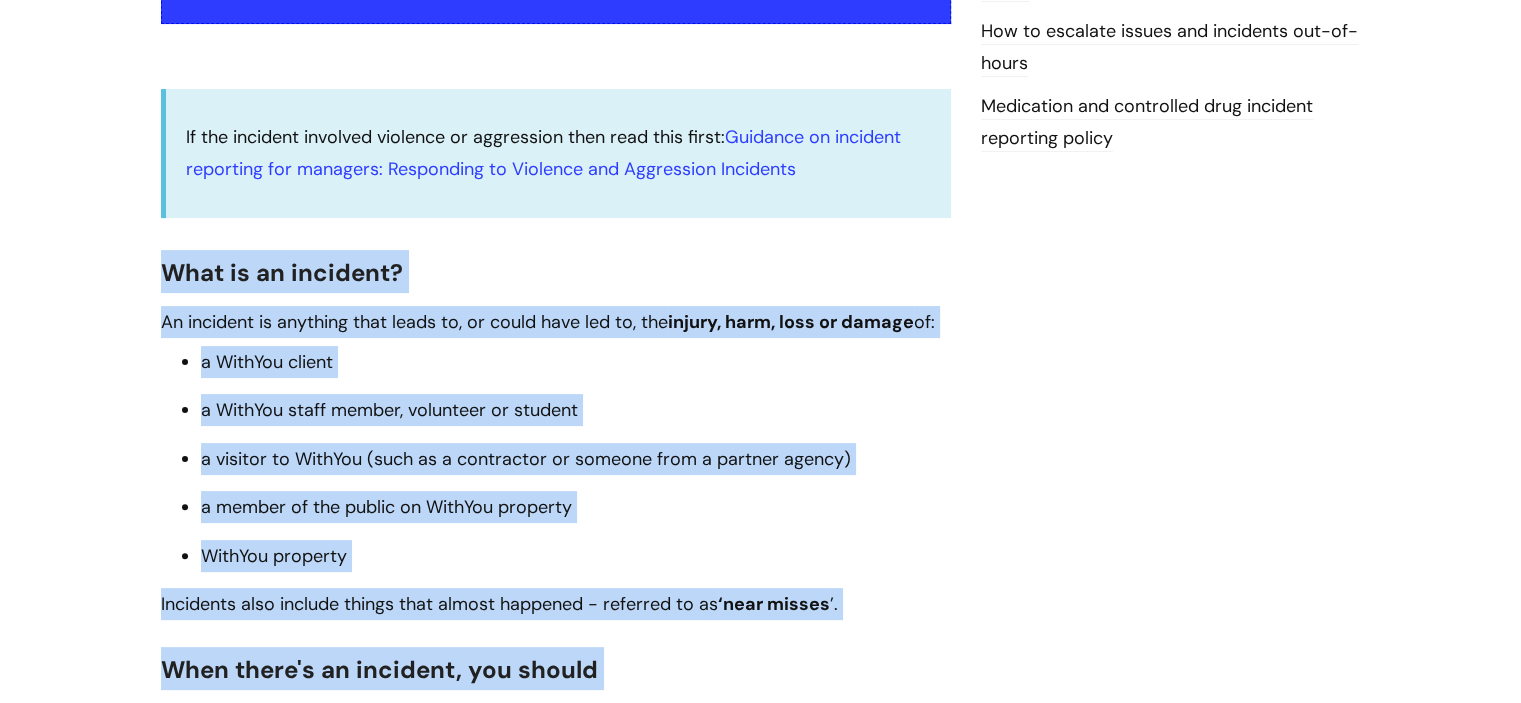 drag, startPoint x: 798, startPoint y: 252, endPoint x: 158, endPoint y: 279, distance: 640.5693 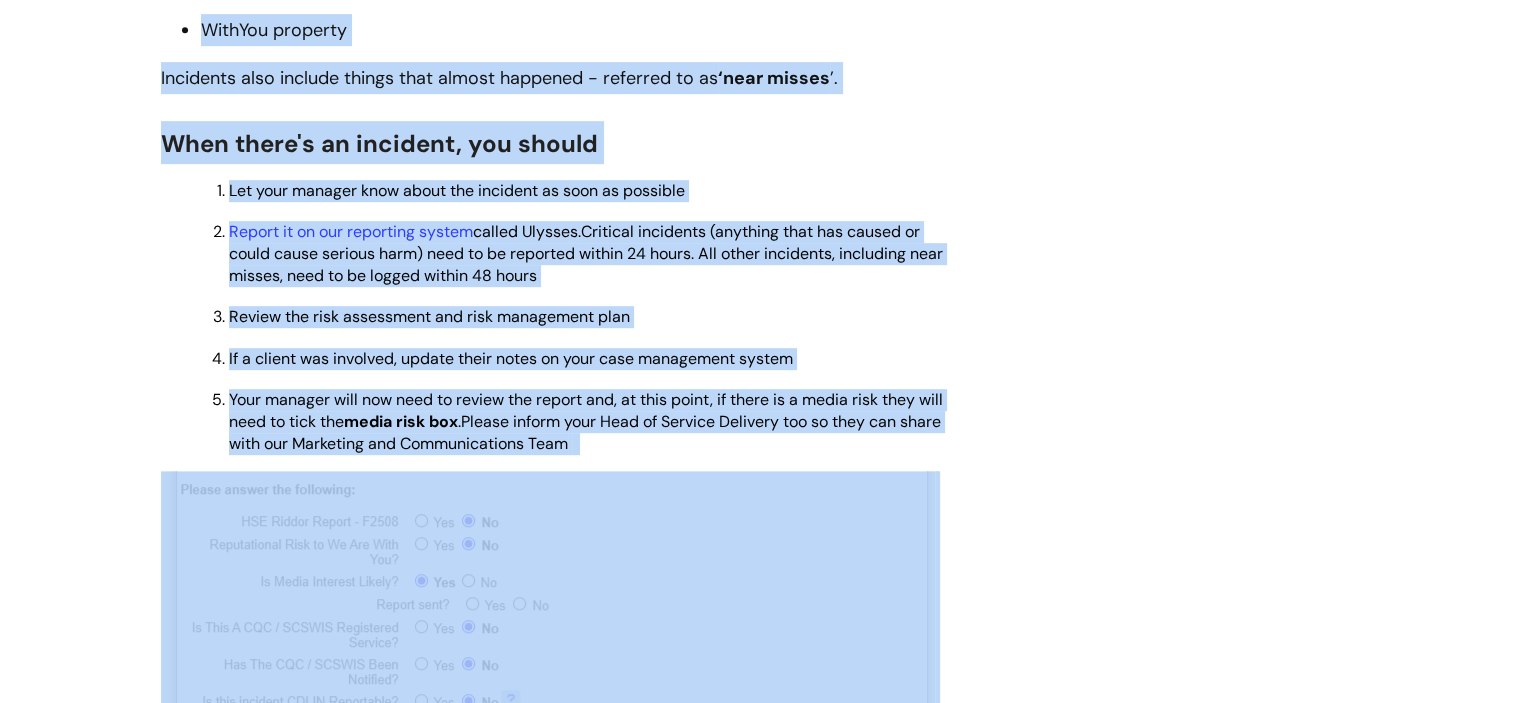 scroll, scrollTop: 1577, scrollLeft: 0, axis: vertical 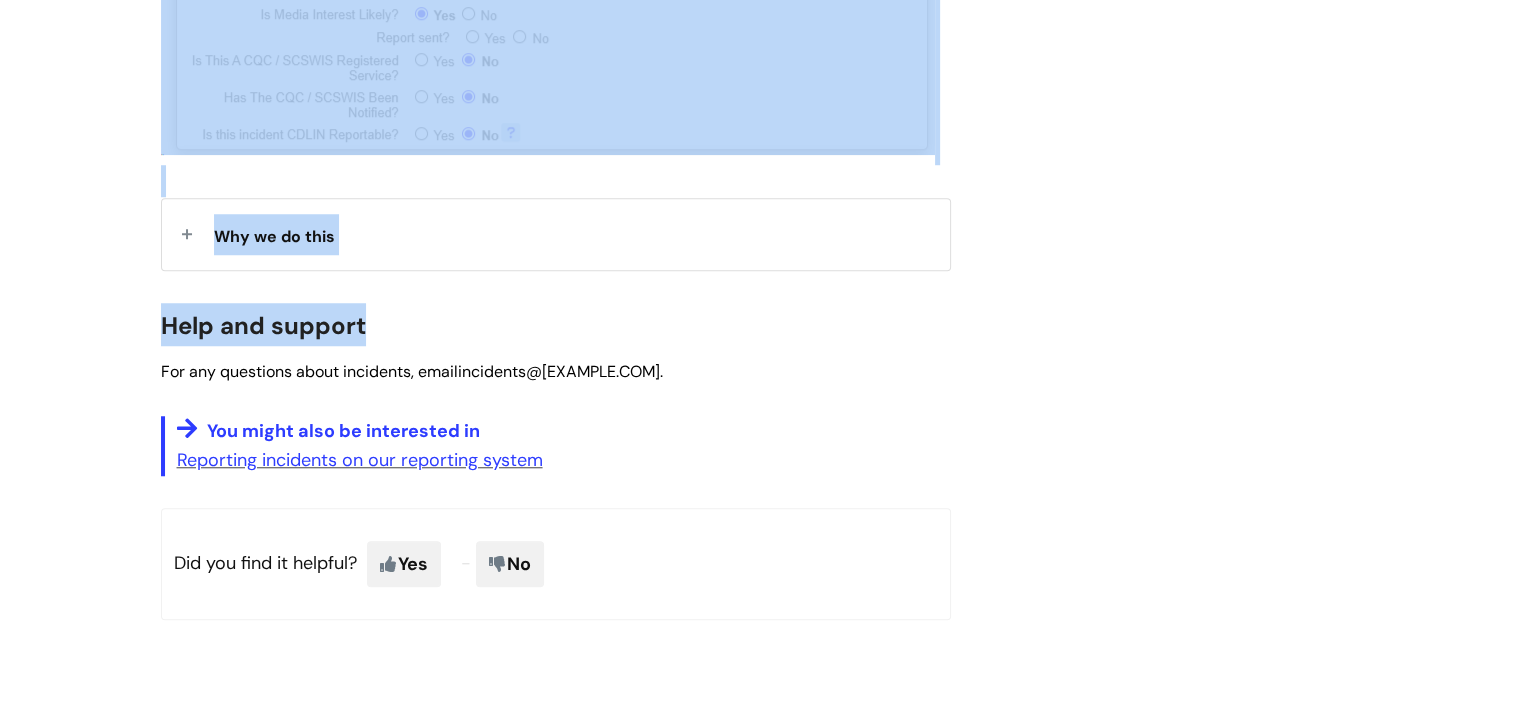 drag, startPoint x: 171, startPoint y: 267, endPoint x: 580, endPoint y: 120, distance: 434.61478 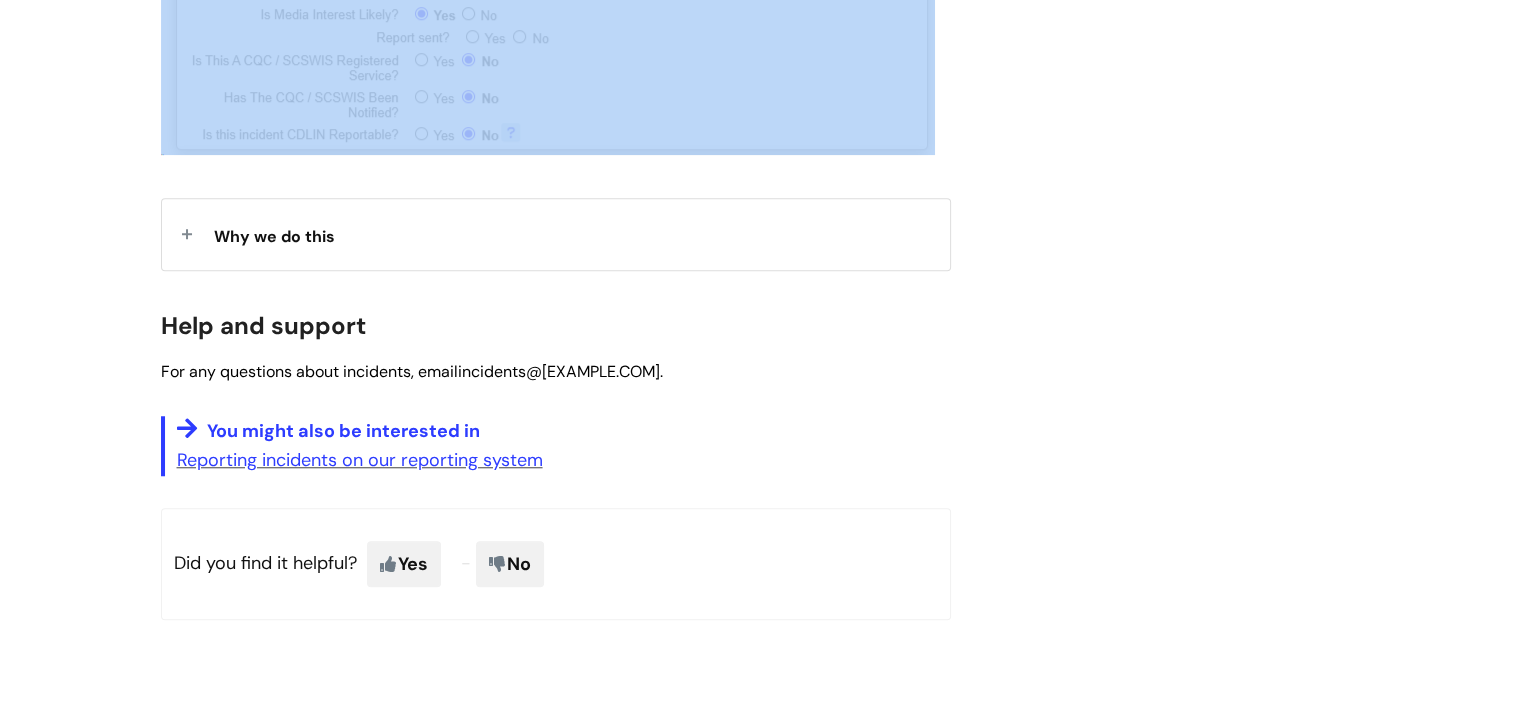 click on "When there’s an incident
Modified on: [DATE] at  [TIME]
Use this to Understand what to do when there’s been an incident If the incident involved violence or aggression then read this first:  Guidance on incident reporting for managers: Responding to Violence and Aggression Incidents What is an incident? An incident is anything that leads to, or could have led to, the  injury, harm, loss or damage  of: a WithYou client a WithYou staff member, volunteer or student a visitor to WithYou (such as a contractor or someone from a partner agency) a member of the public on WithYou property WithYou property Incidents also include things that almost happened - referred to as  ‘near misses ’. ." at bounding box center [761, -338] 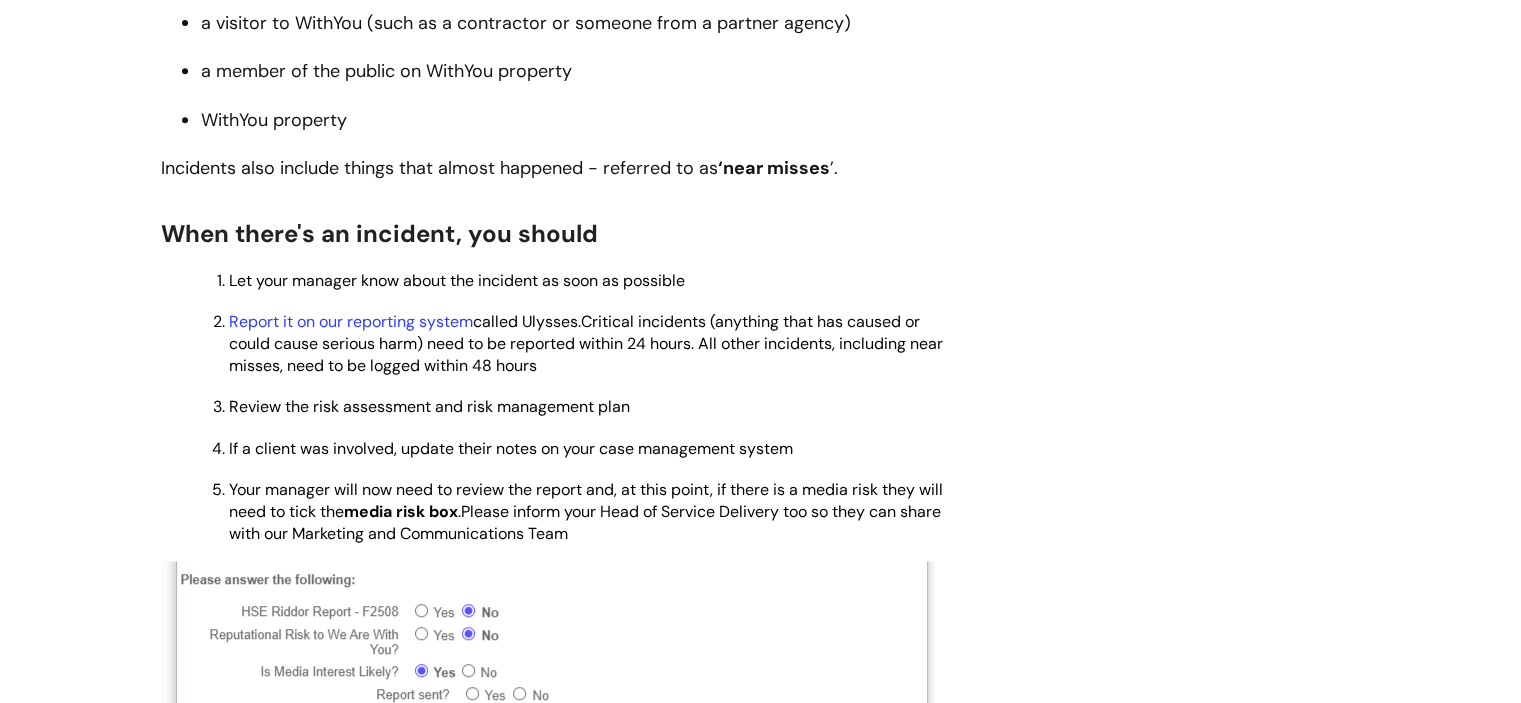 scroll, scrollTop: 914, scrollLeft: 0, axis: vertical 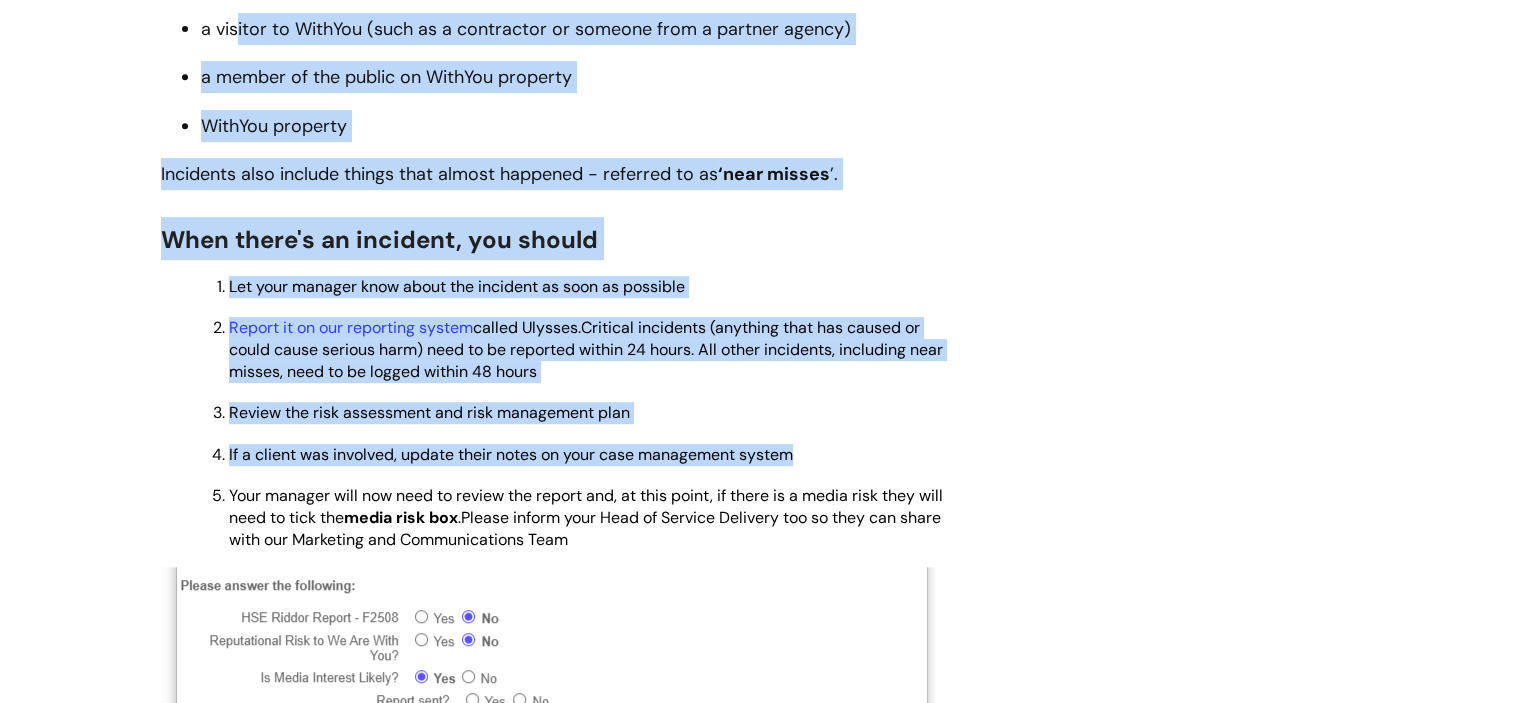 drag, startPoint x: 799, startPoint y: 463, endPoint x: 232, endPoint y: 0, distance: 732.0232 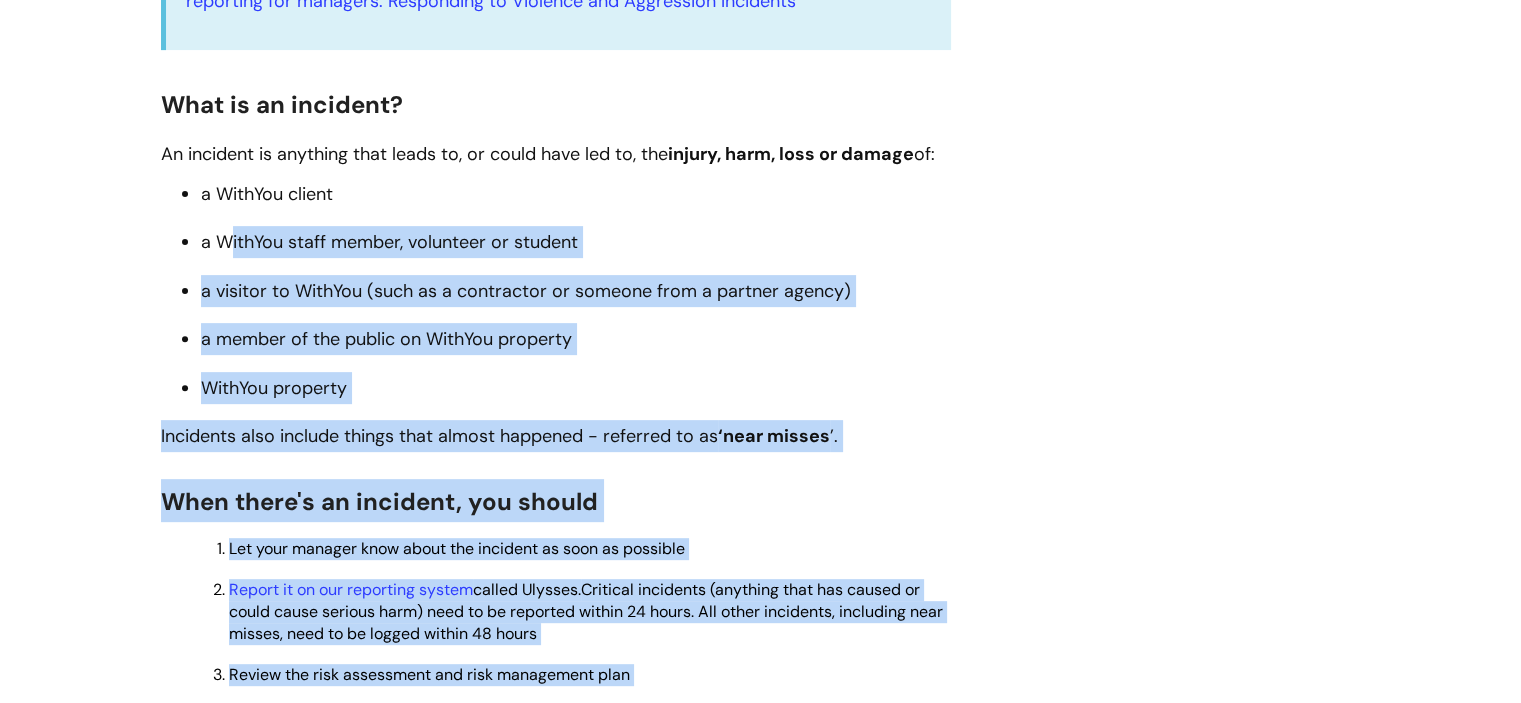 scroll, scrollTop: 646, scrollLeft: 0, axis: vertical 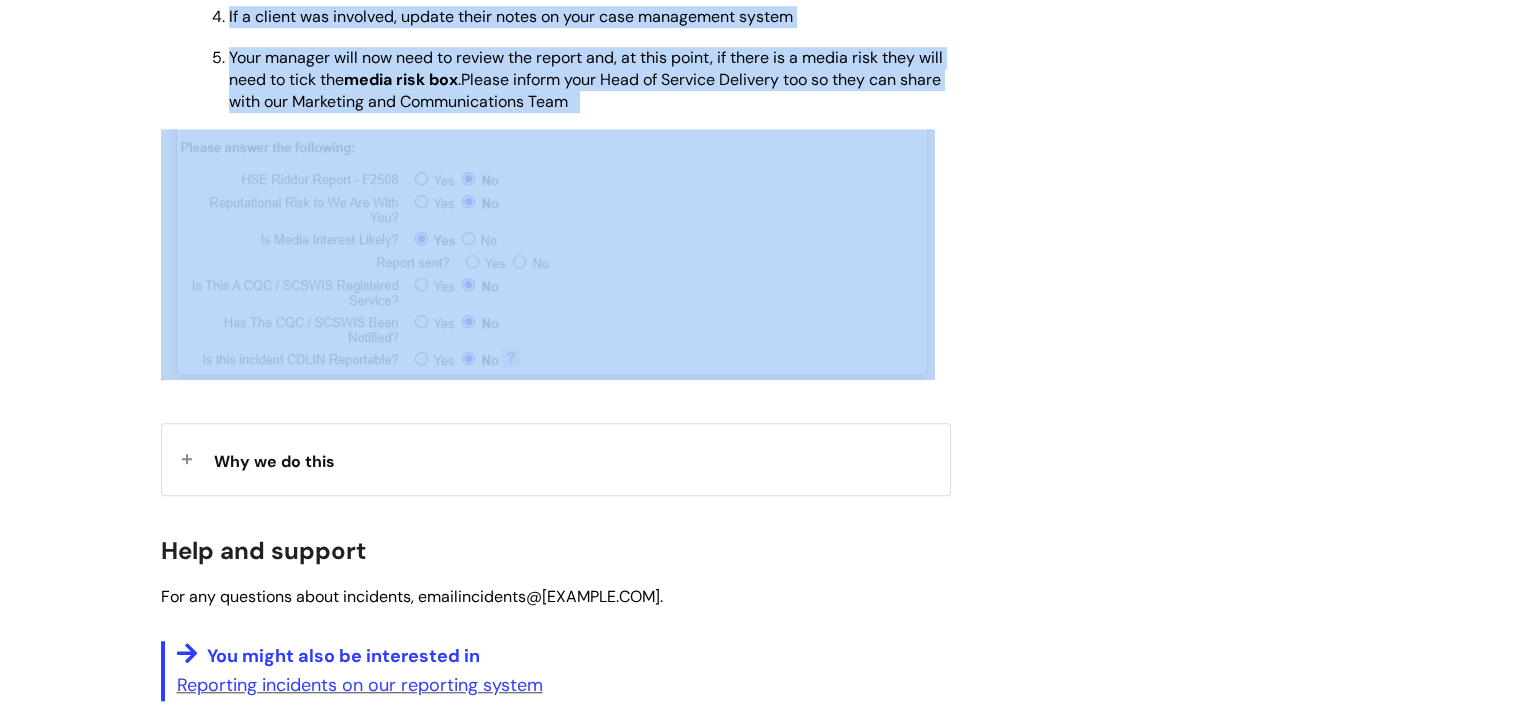 drag, startPoint x: 162, startPoint y: 107, endPoint x: 870, endPoint y: 135, distance: 708.55347 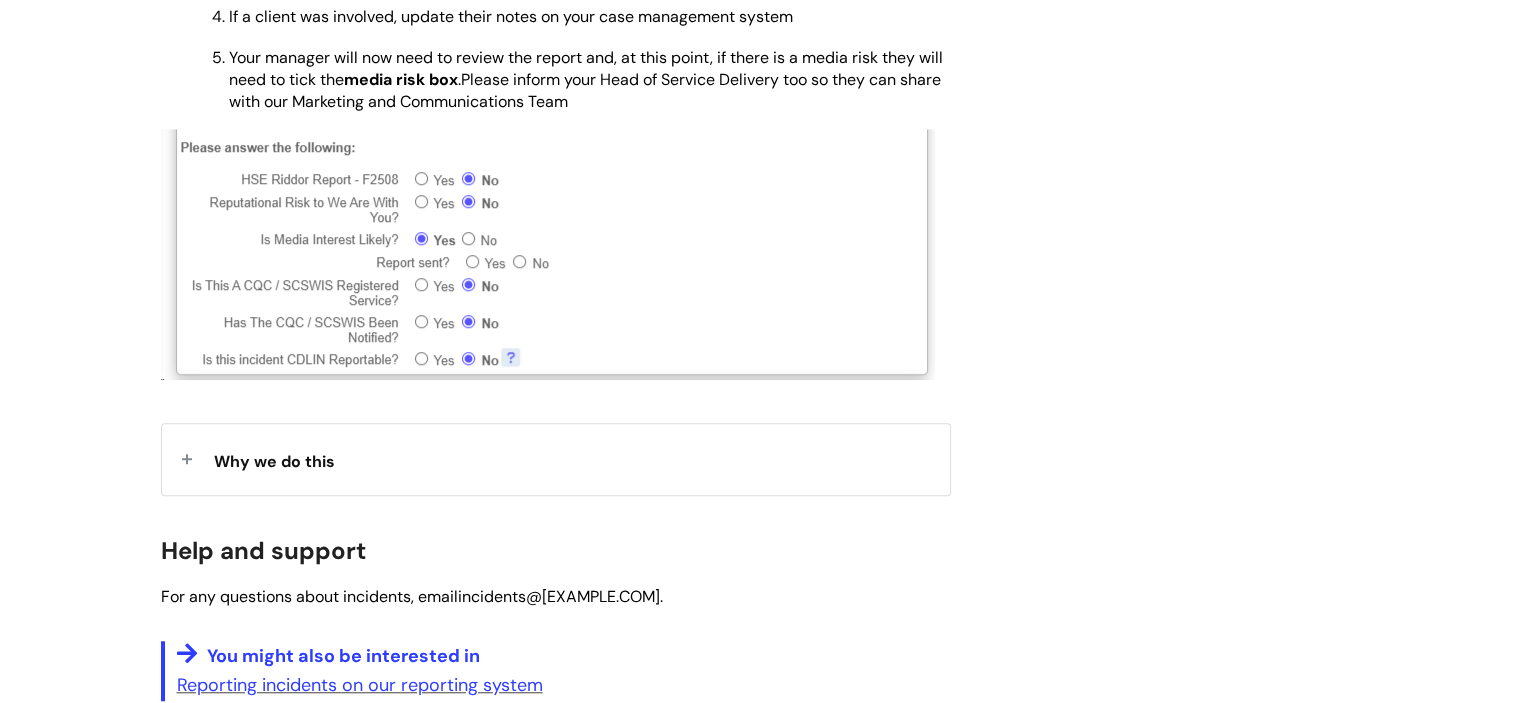 drag, startPoint x: 1519, startPoint y: 511, endPoint x: 1535, endPoint y: 519, distance: 17.888544 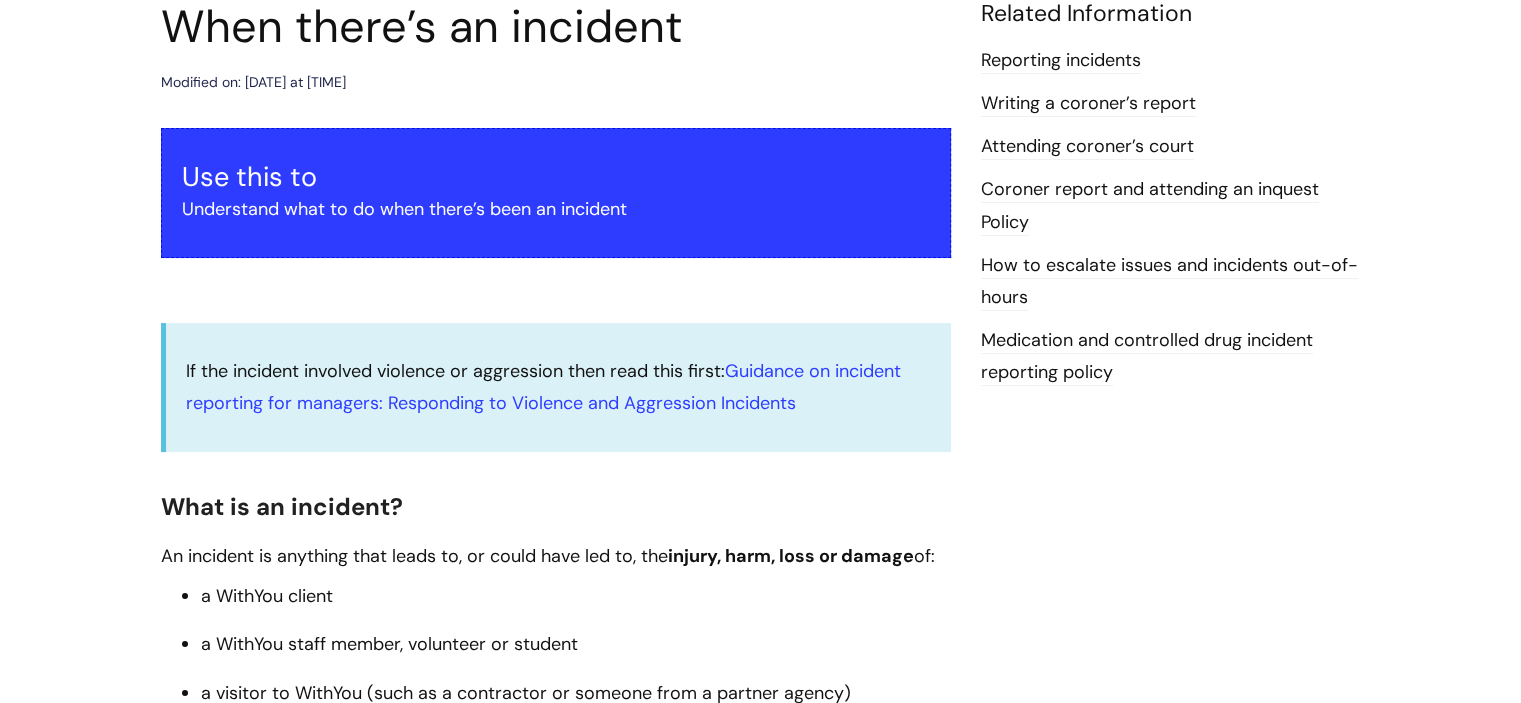 scroll, scrollTop: 256, scrollLeft: 0, axis: vertical 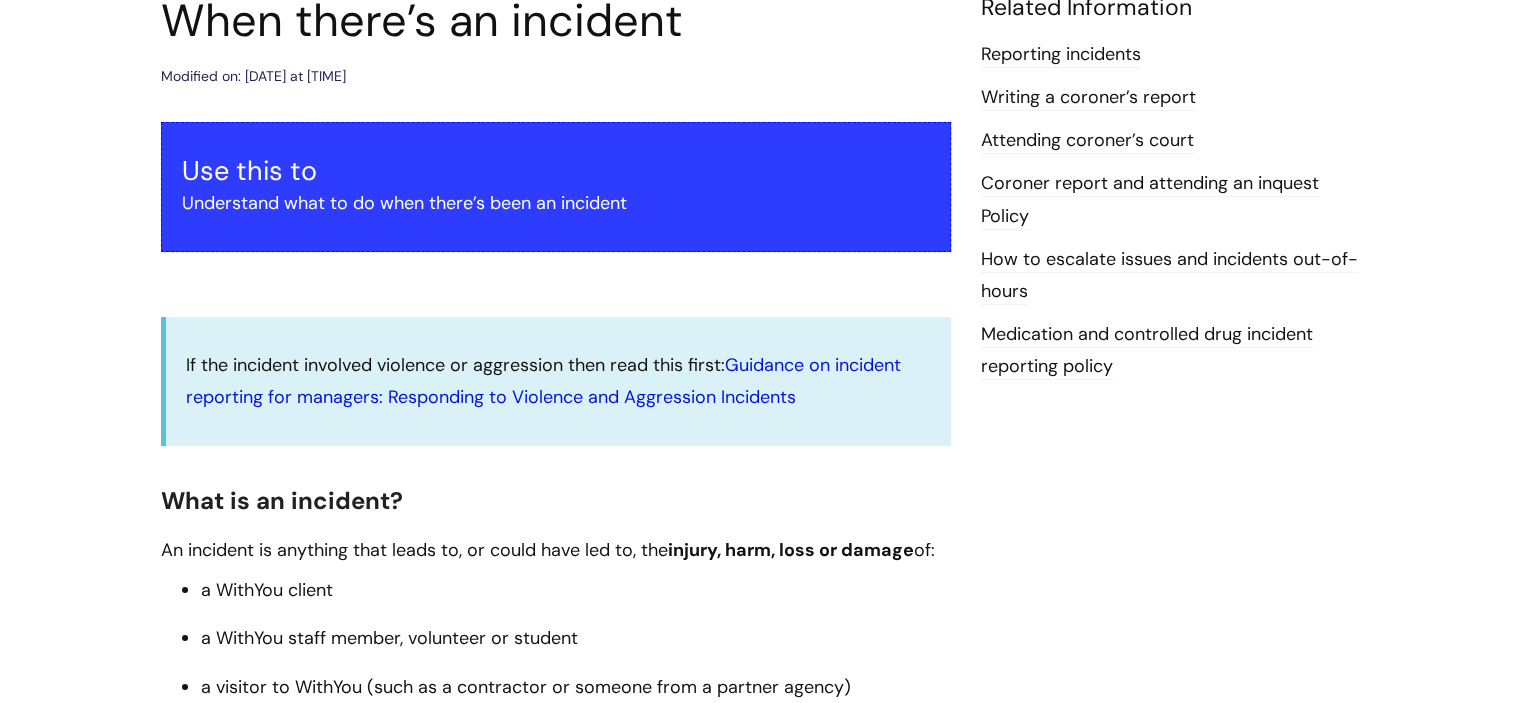 click on "Guidance on incident reporting for managers: Responding to Violence and Aggression Incidents" at bounding box center [543, 381] 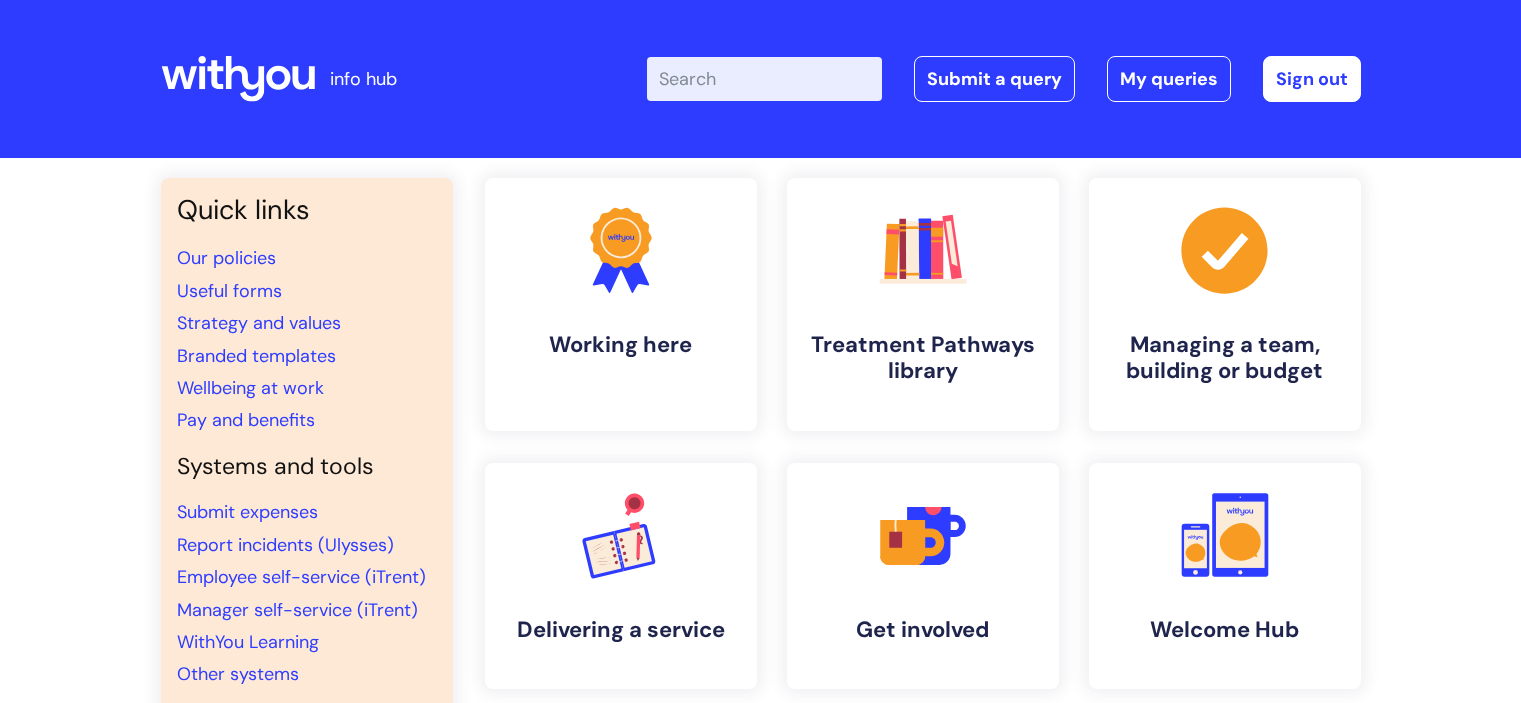 scroll, scrollTop: 0, scrollLeft: 0, axis: both 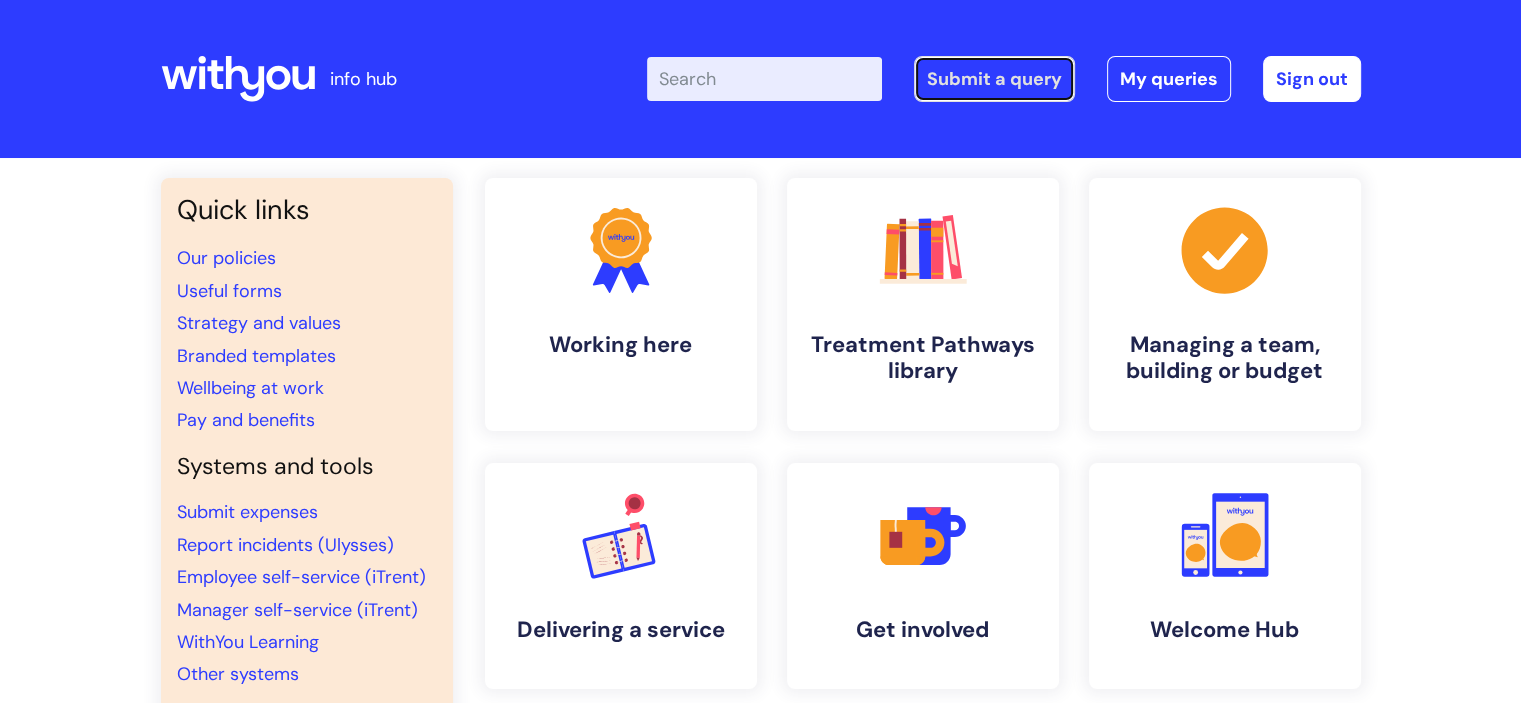 click on "Submit a query" at bounding box center (994, 79) 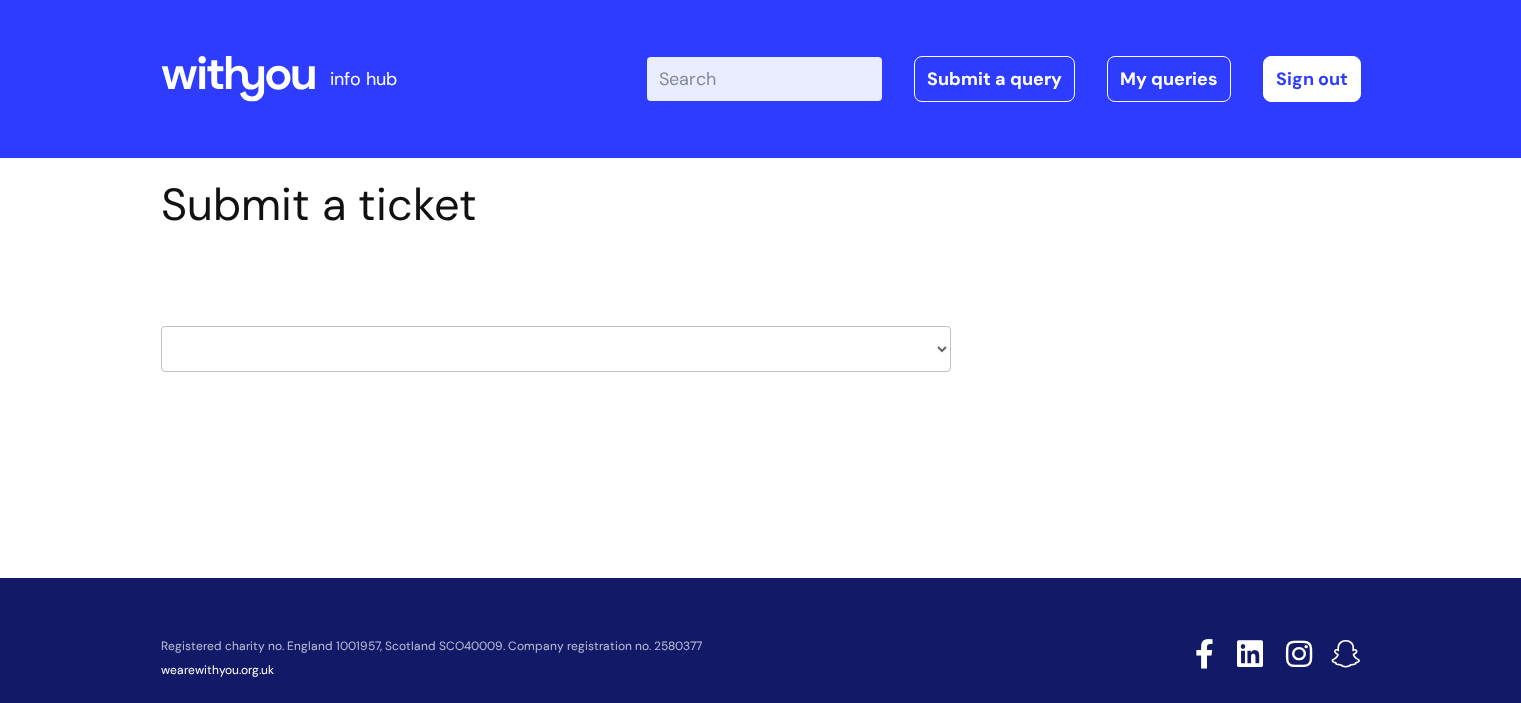 scroll, scrollTop: 0, scrollLeft: 0, axis: both 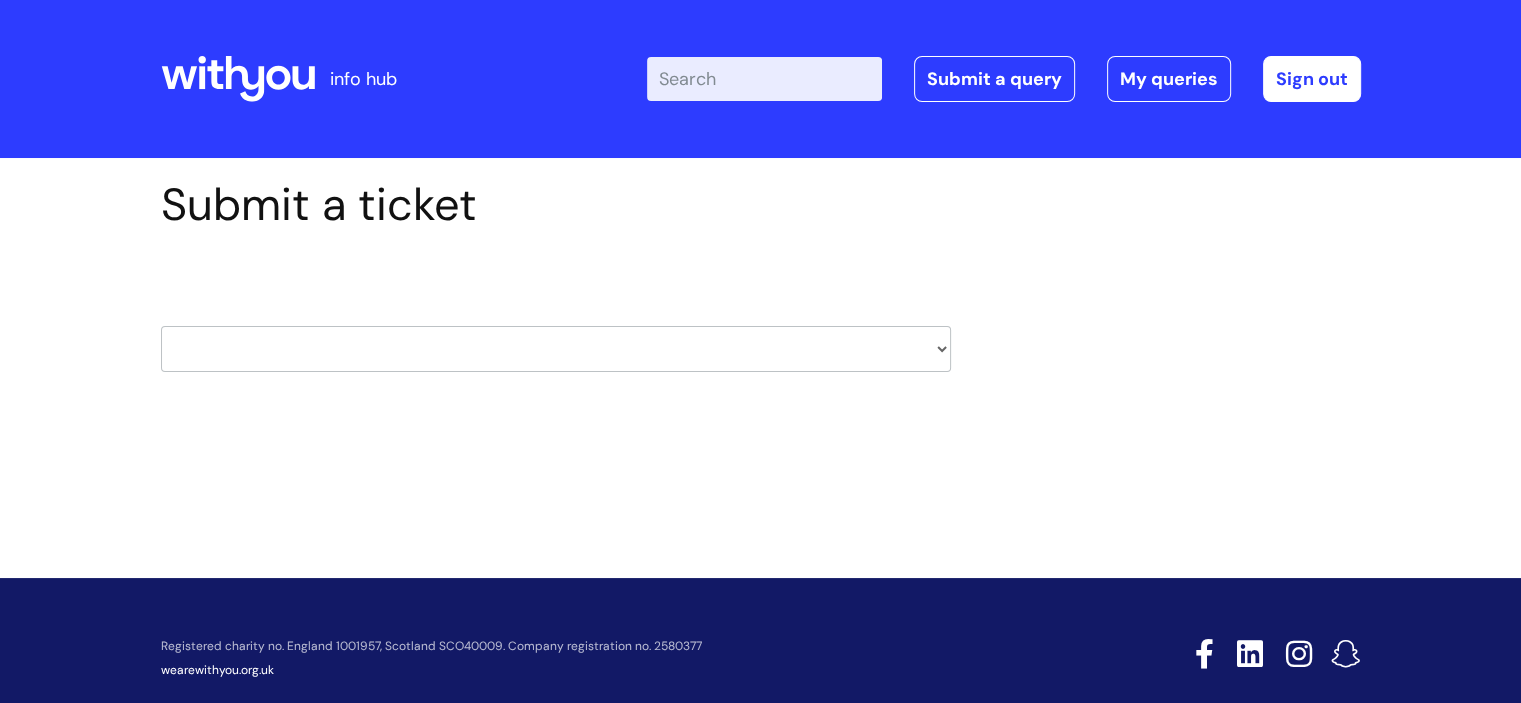click on "HR / People
IT and Support
Clinical Drug Alerts
Finance Accounts
Data Support Team
Data Protection
External Communications
Learning and Development
Information Requests & Reports - Data Analysts
Insurance
Internal Communications
Pensions
Surrey NHS Talking Therapies
Payroll
Safeguarding" at bounding box center (556, 349) 